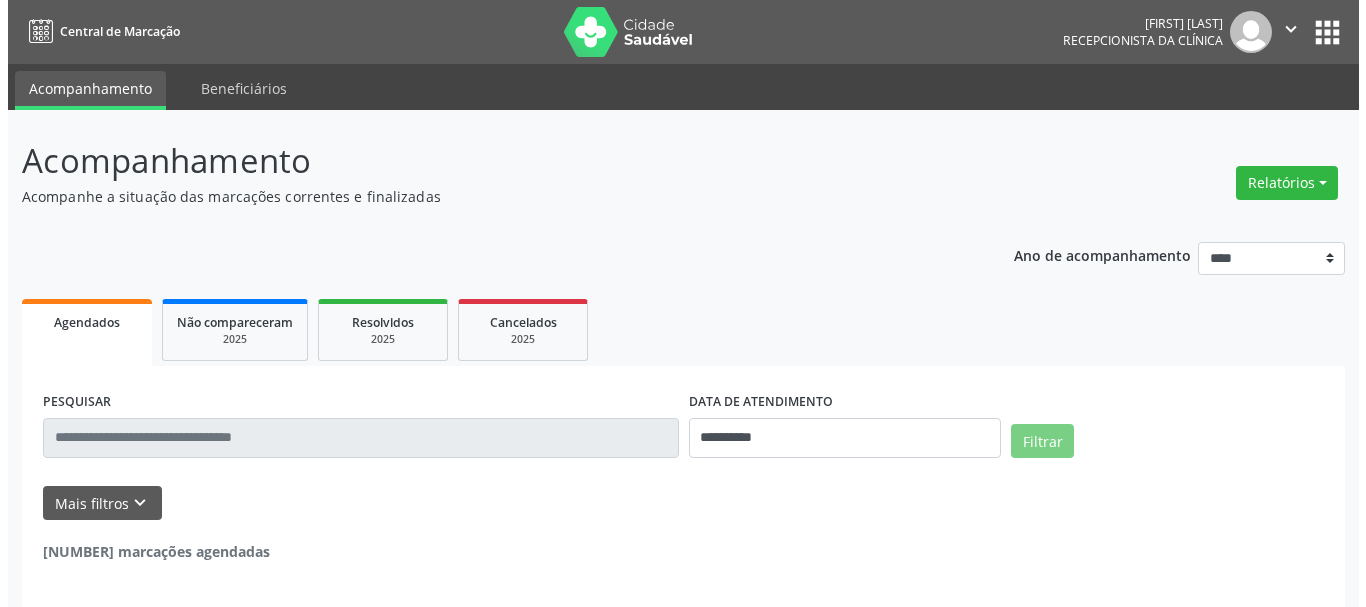 scroll, scrollTop: 0, scrollLeft: 0, axis: both 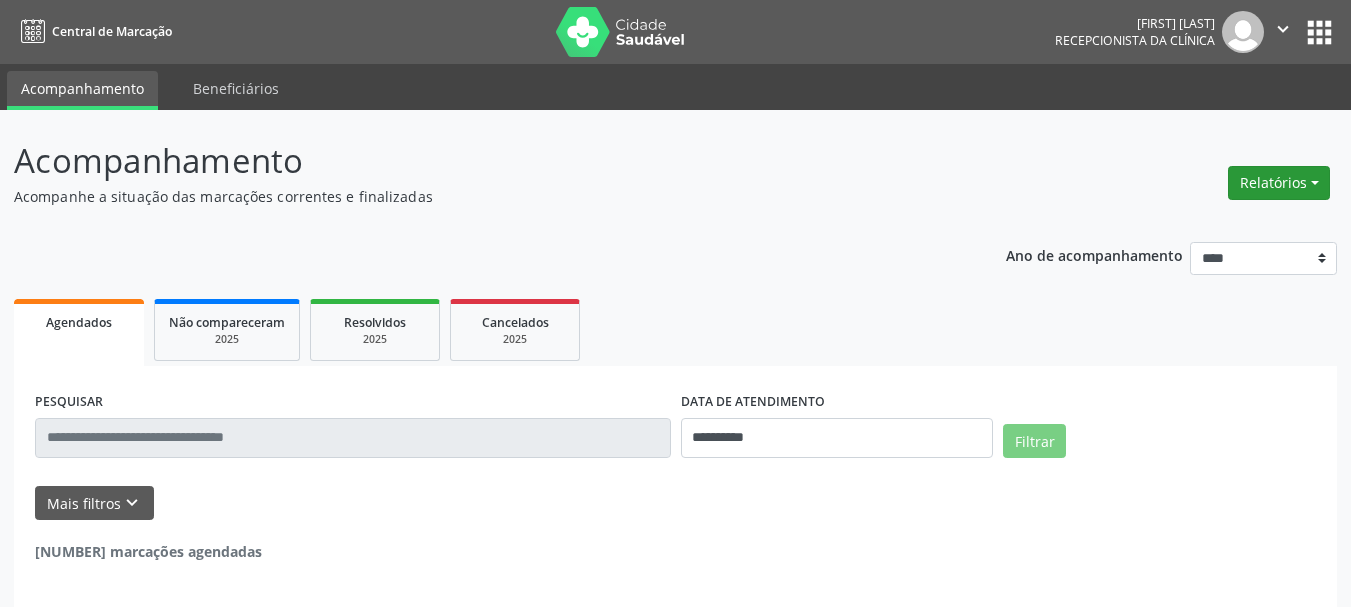 click on "Relatórios" at bounding box center (1279, 183) 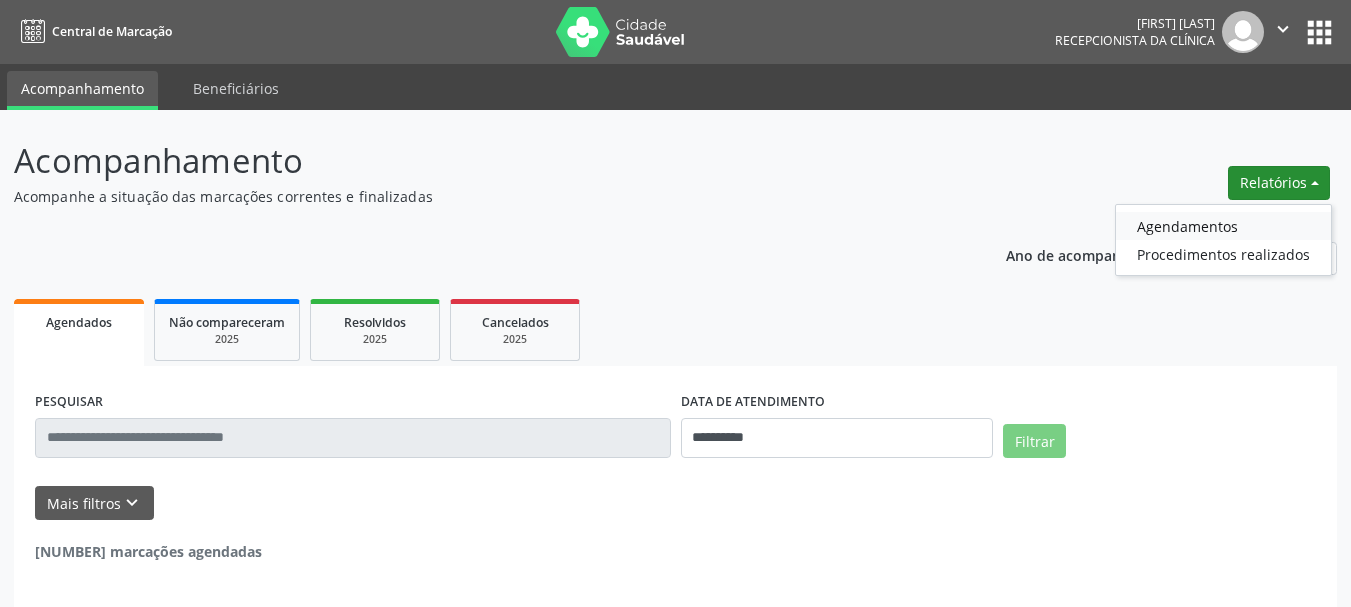 click on "Agendamentos" at bounding box center [1223, 226] 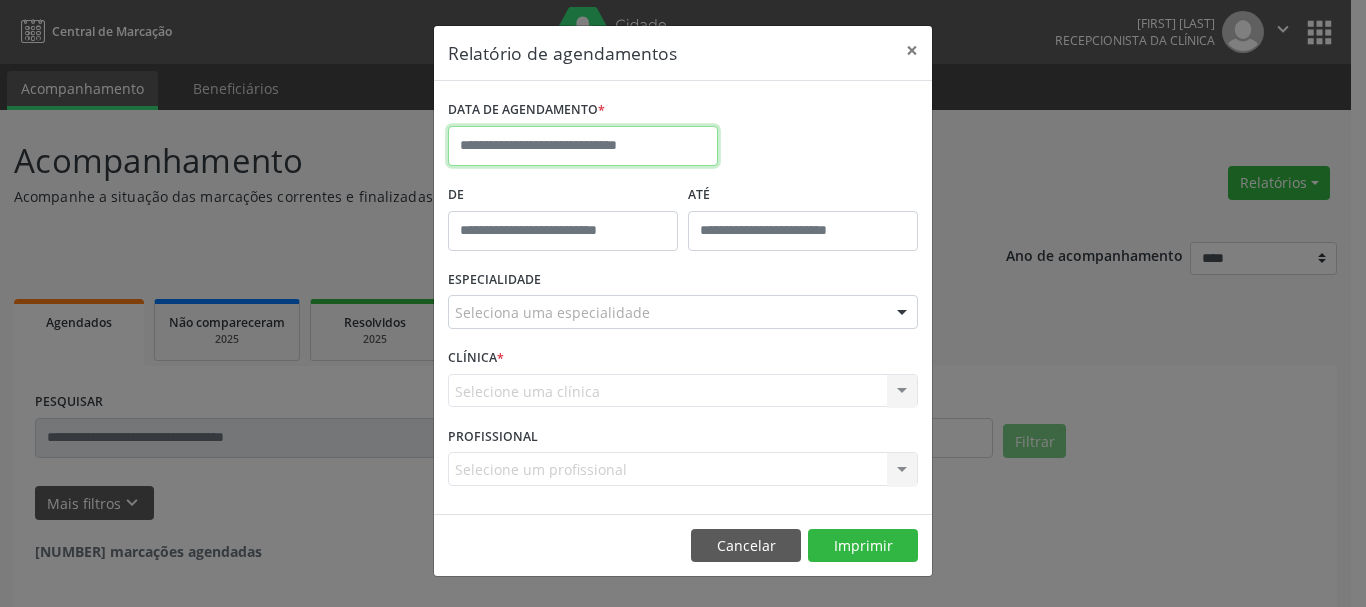click at bounding box center (583, 146) 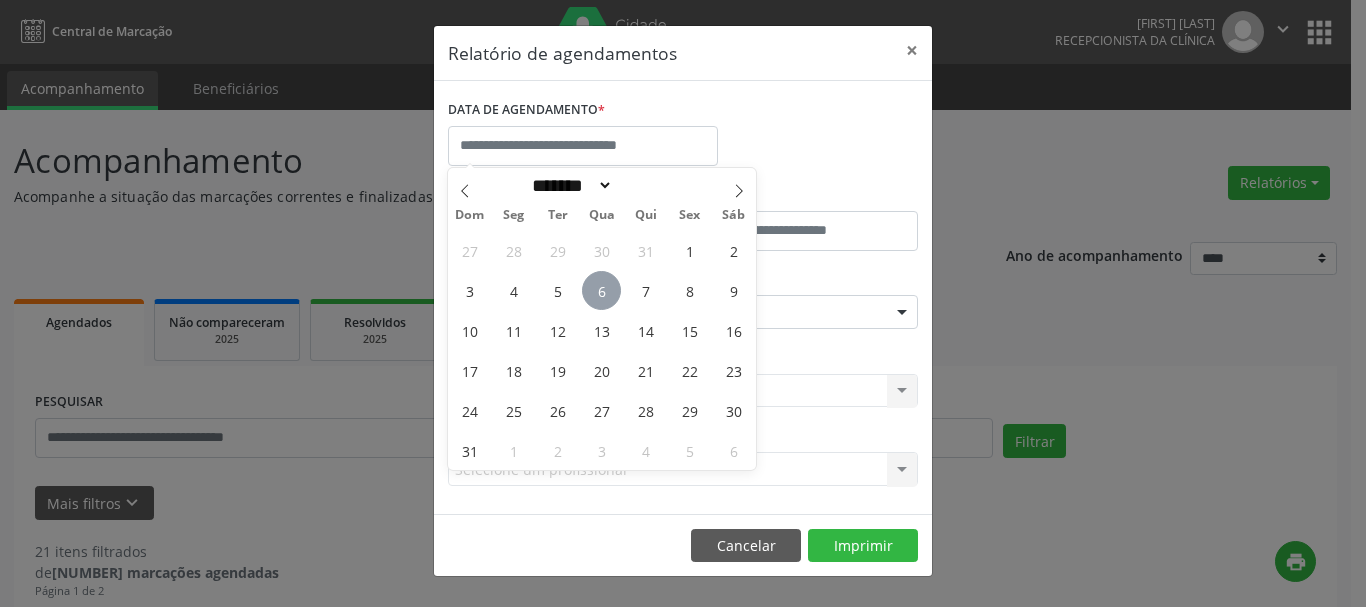 click on "6" at bounding box center [601, 290] 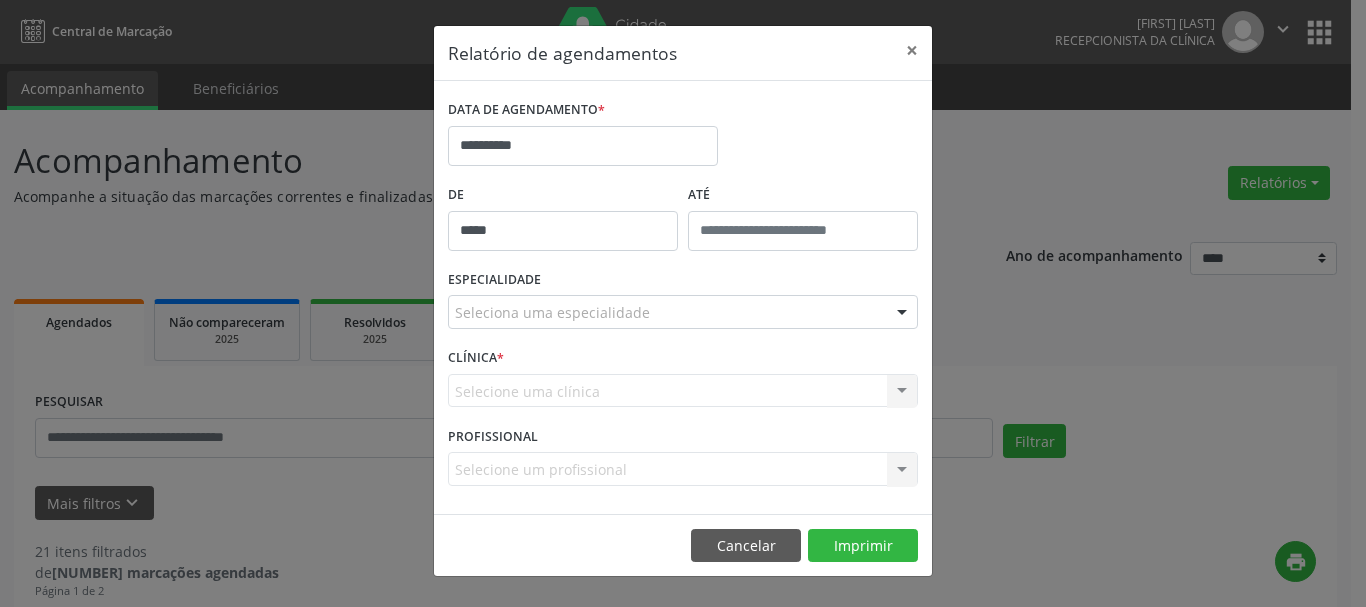 click on "*****" at bounding box center [563, 231] 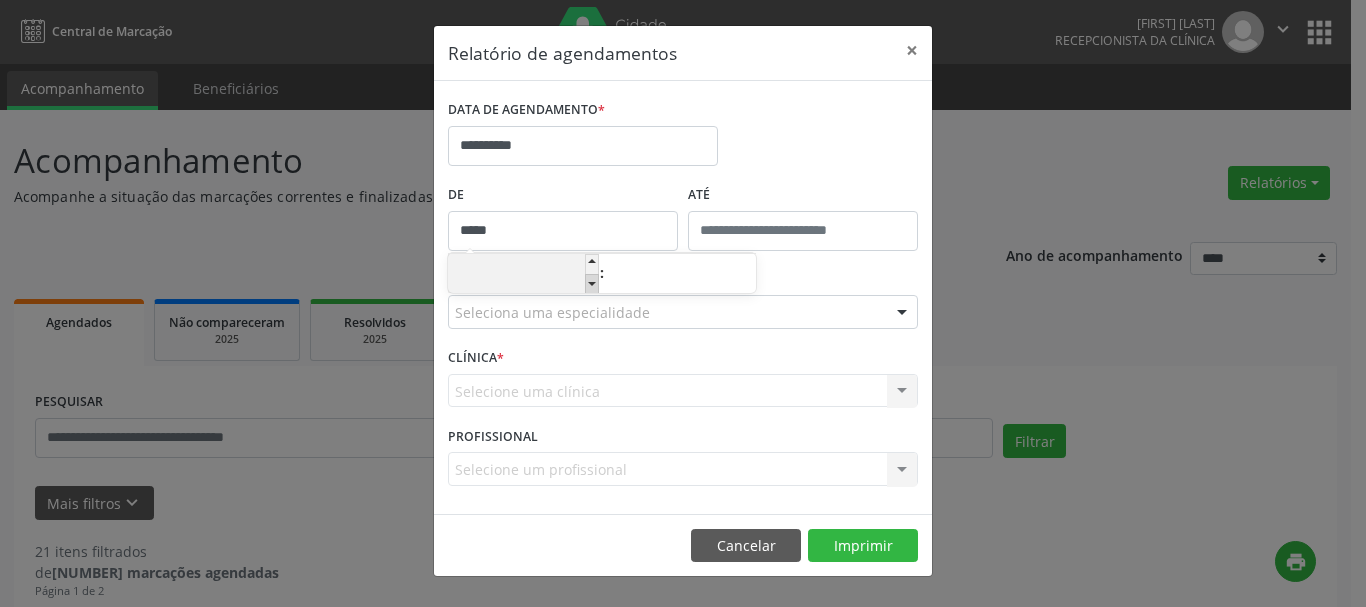 click at bounding box center [592, 284] 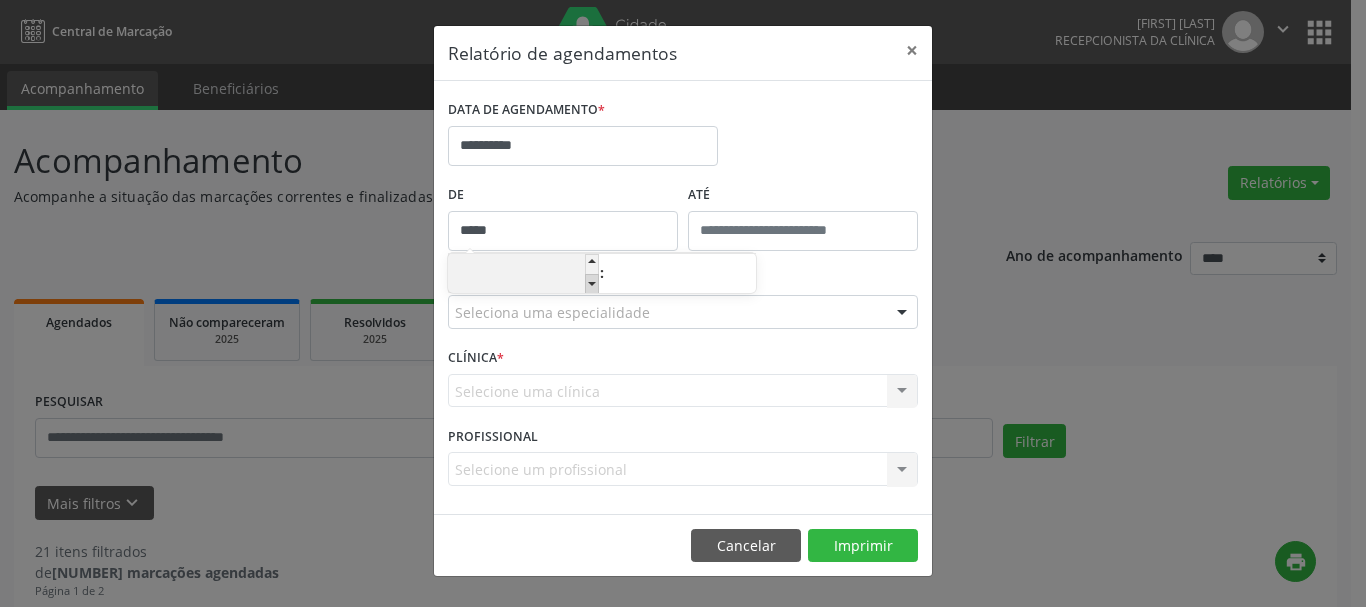 type on "*****" 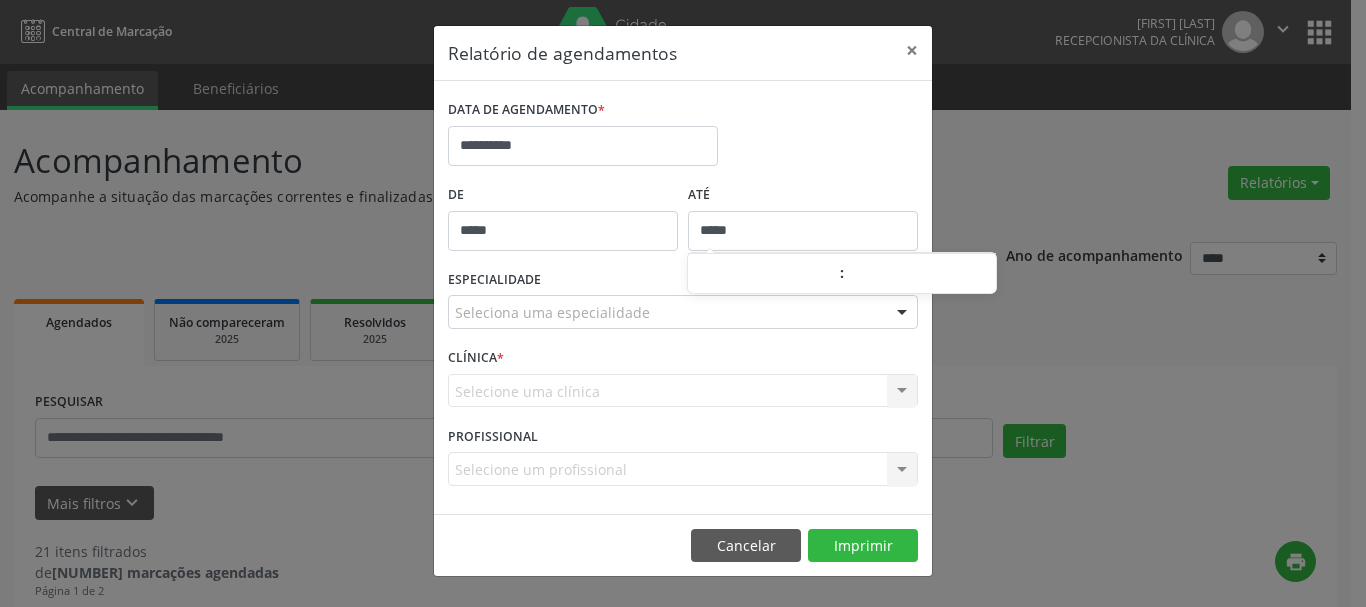 drag, startPoint x: 760, startPoint y: 241, endPoint x: 778, endPoint y: 230, distance: 21.095022 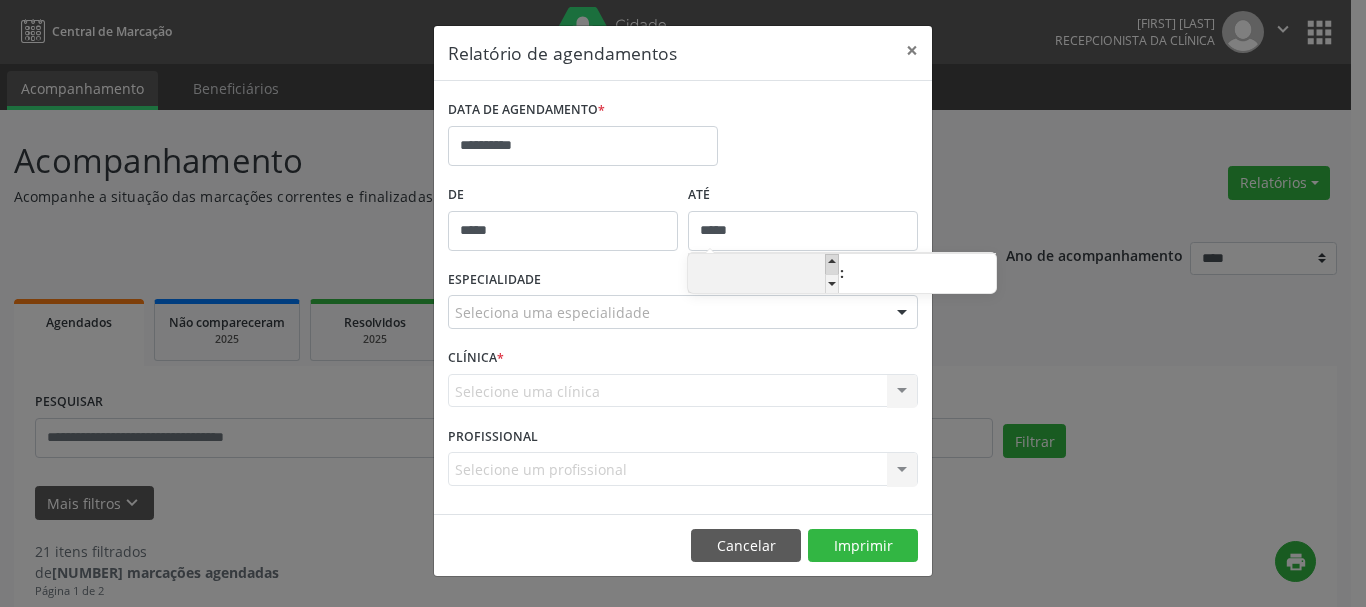 click at bounding box center (832, 264) 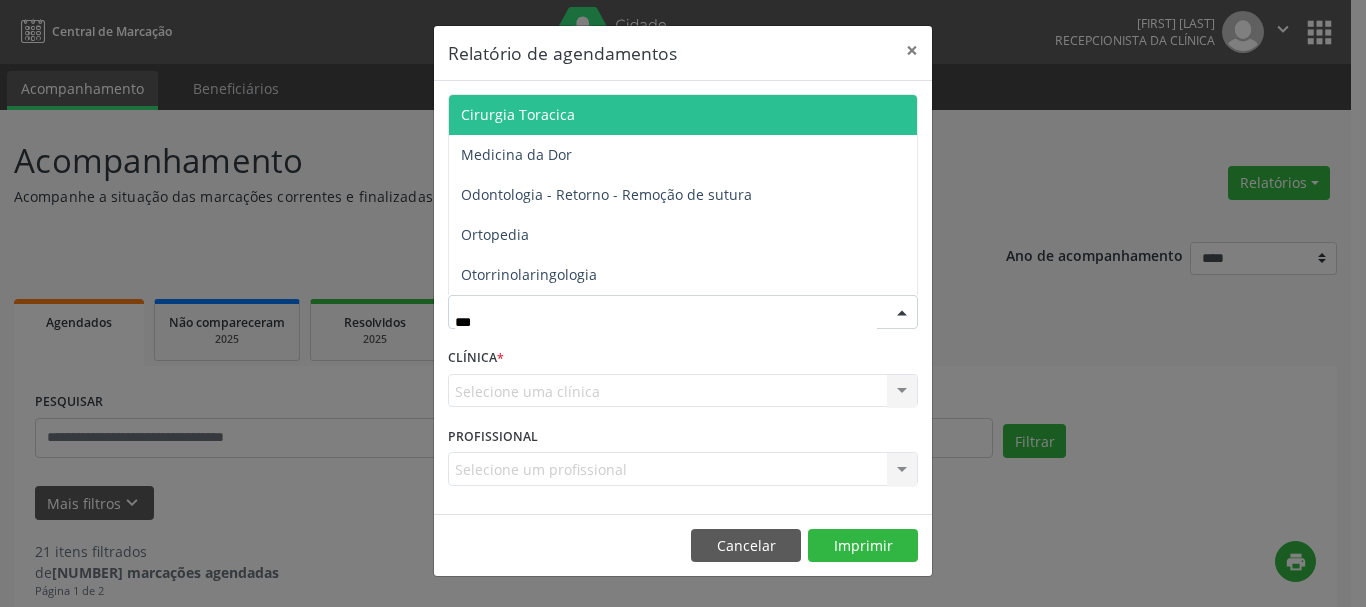 type on "****" 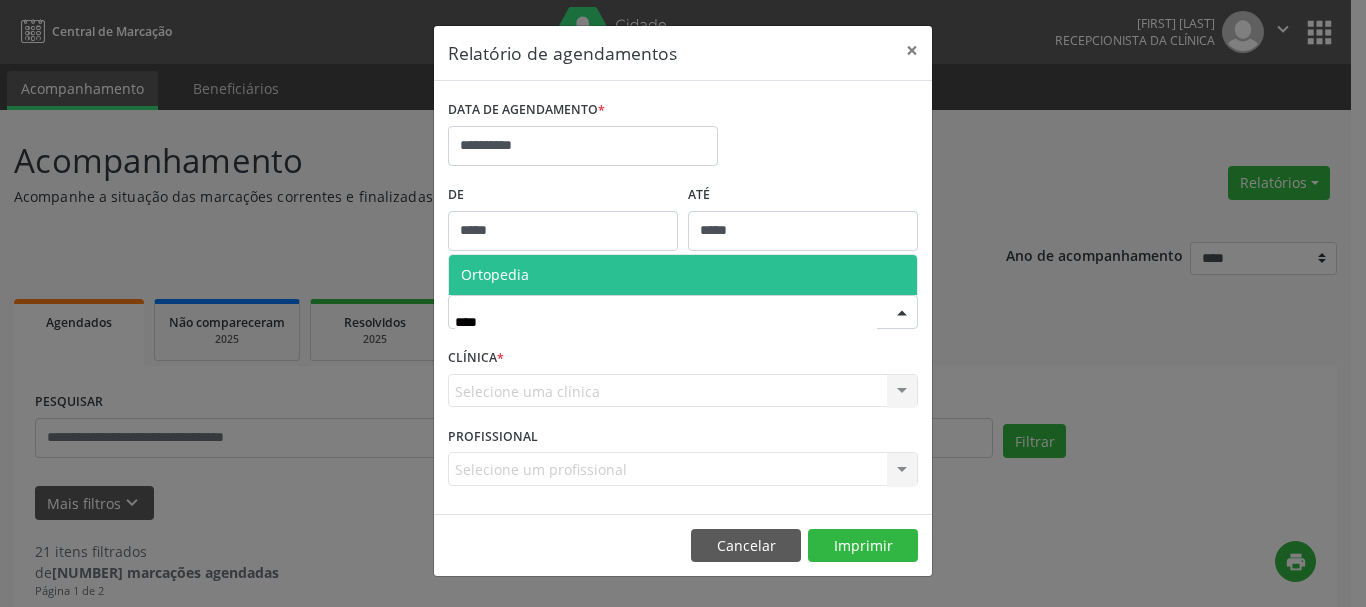 click on "Ortopedia" at bounding box center (683, 275) 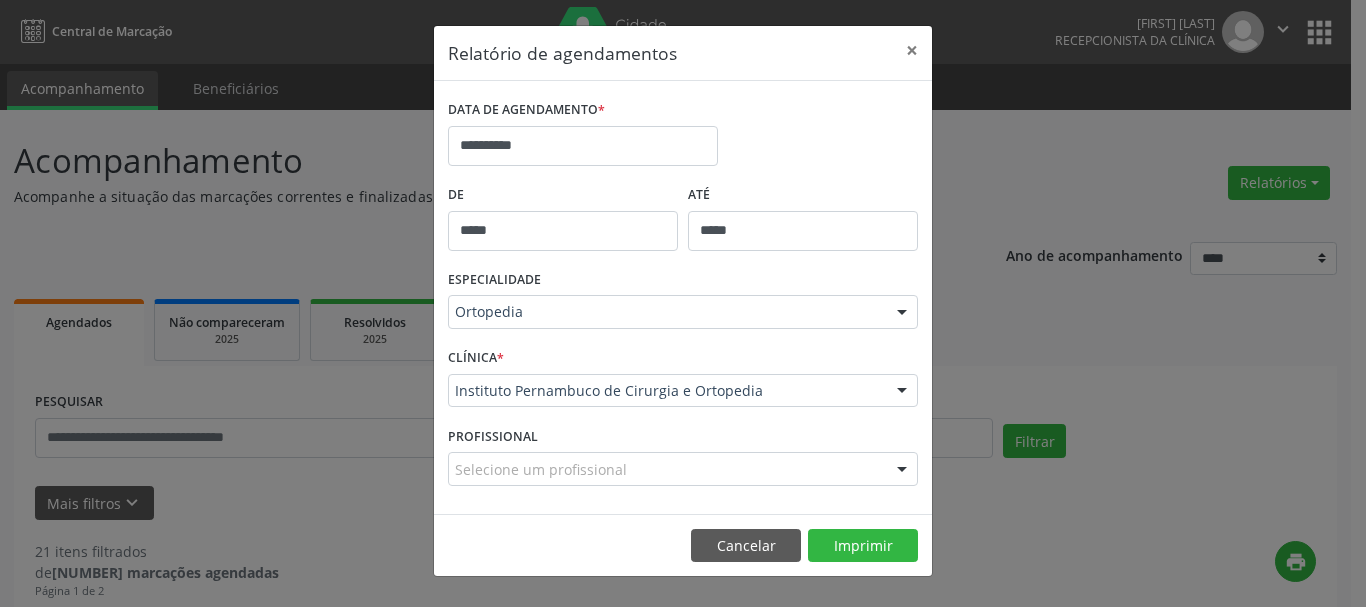 drag, startPoint x: 596, startPoint y: 474, endPoint x: 615, endPoint y: 469, distance: 19.646883 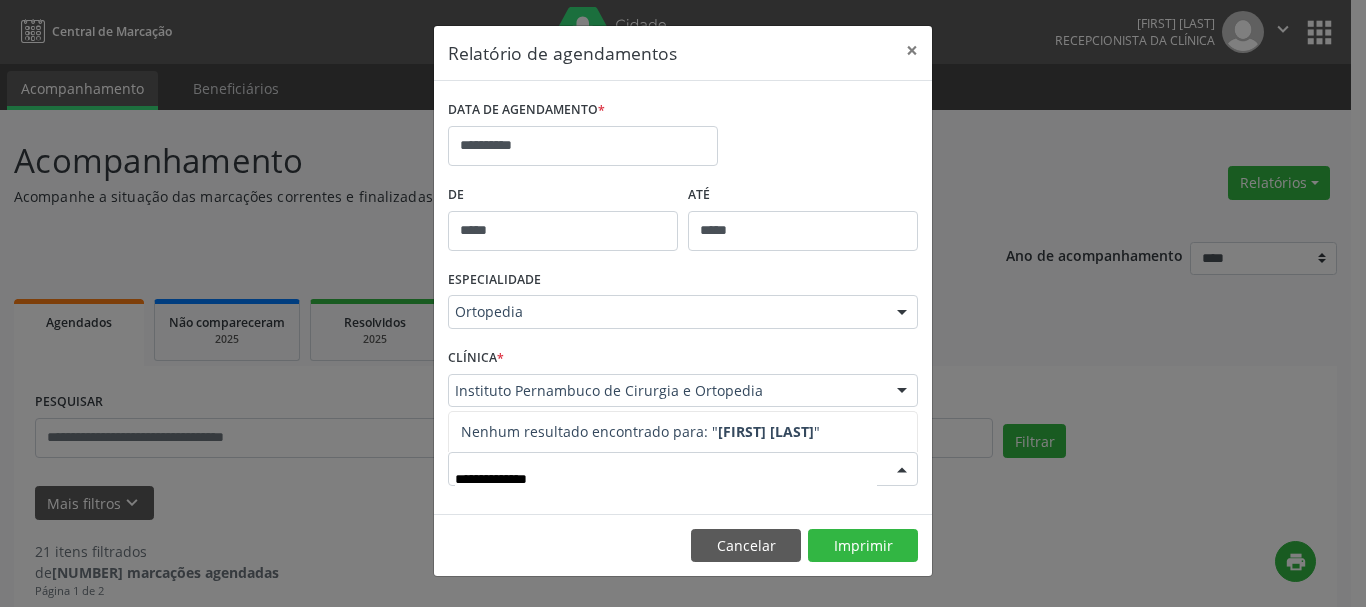type on "**********" 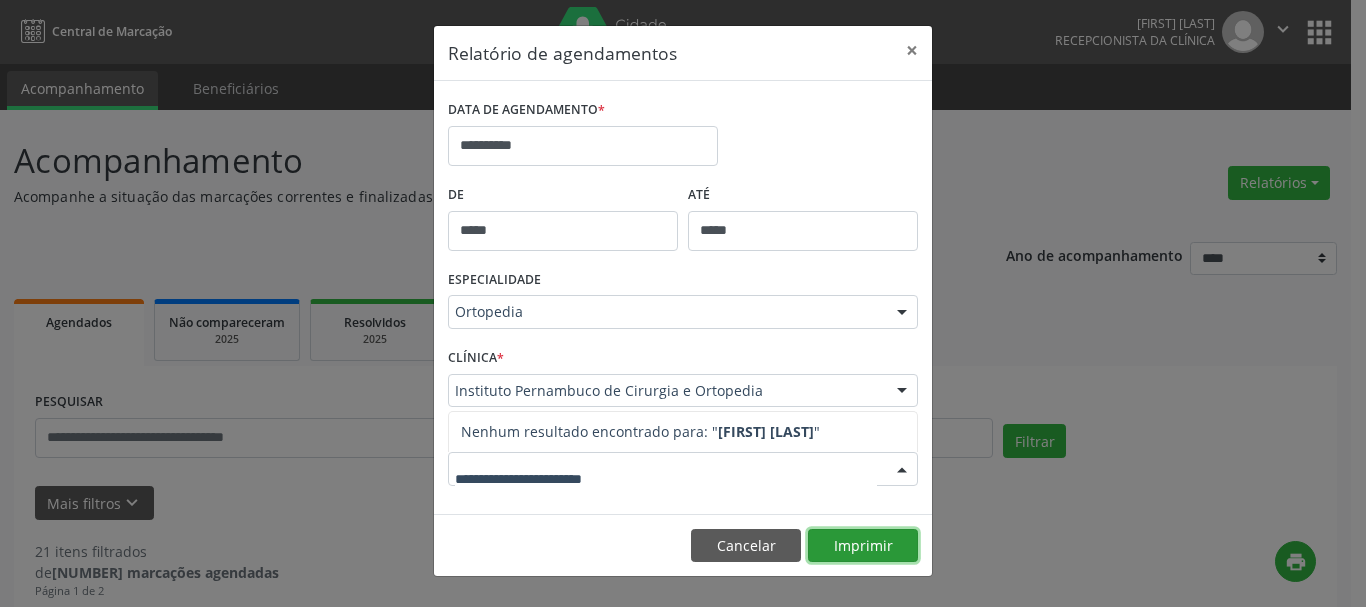 click on "Imprimir" at bounding box center (863, 546) 